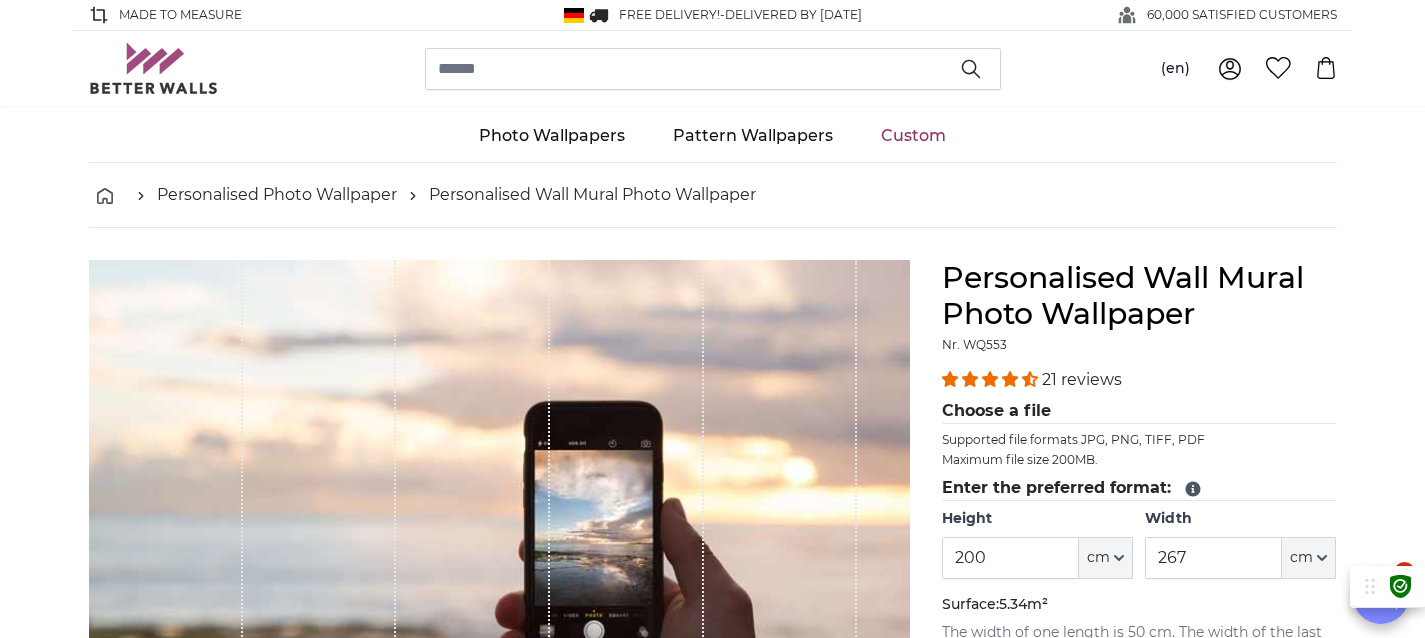 scroll, scrollTop: 0, scrollLeft: 0, axis: both 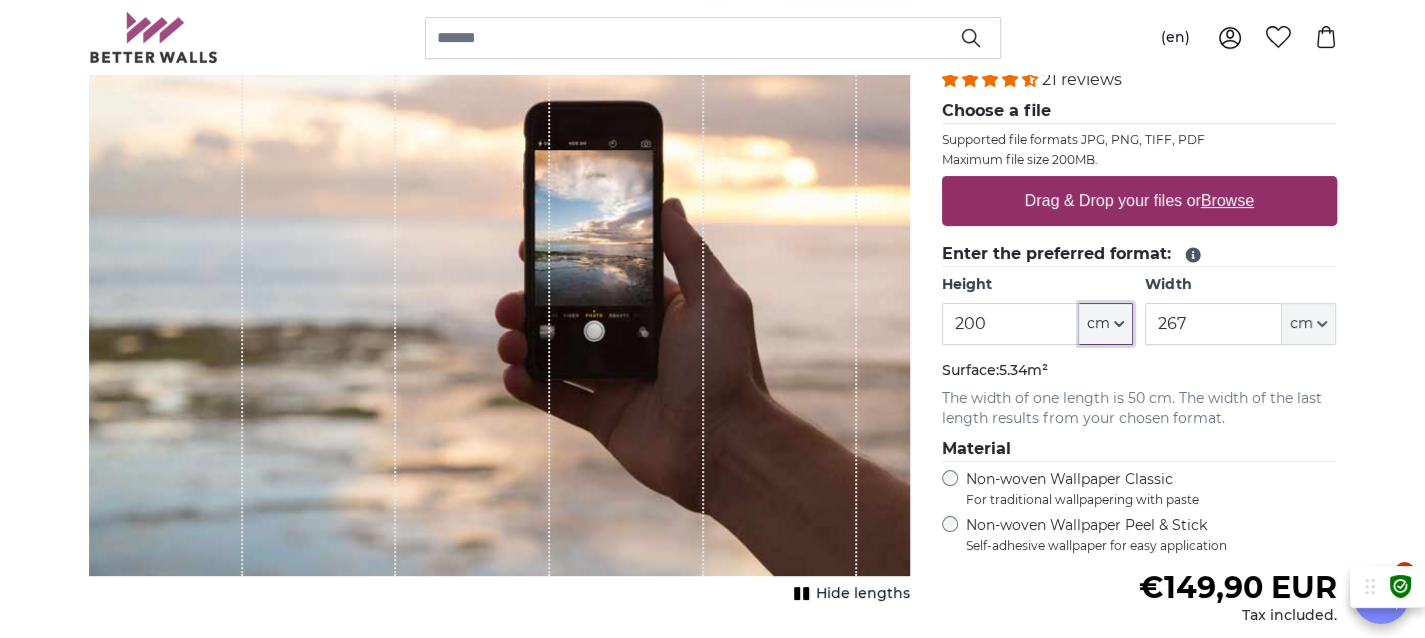 click on "cm" 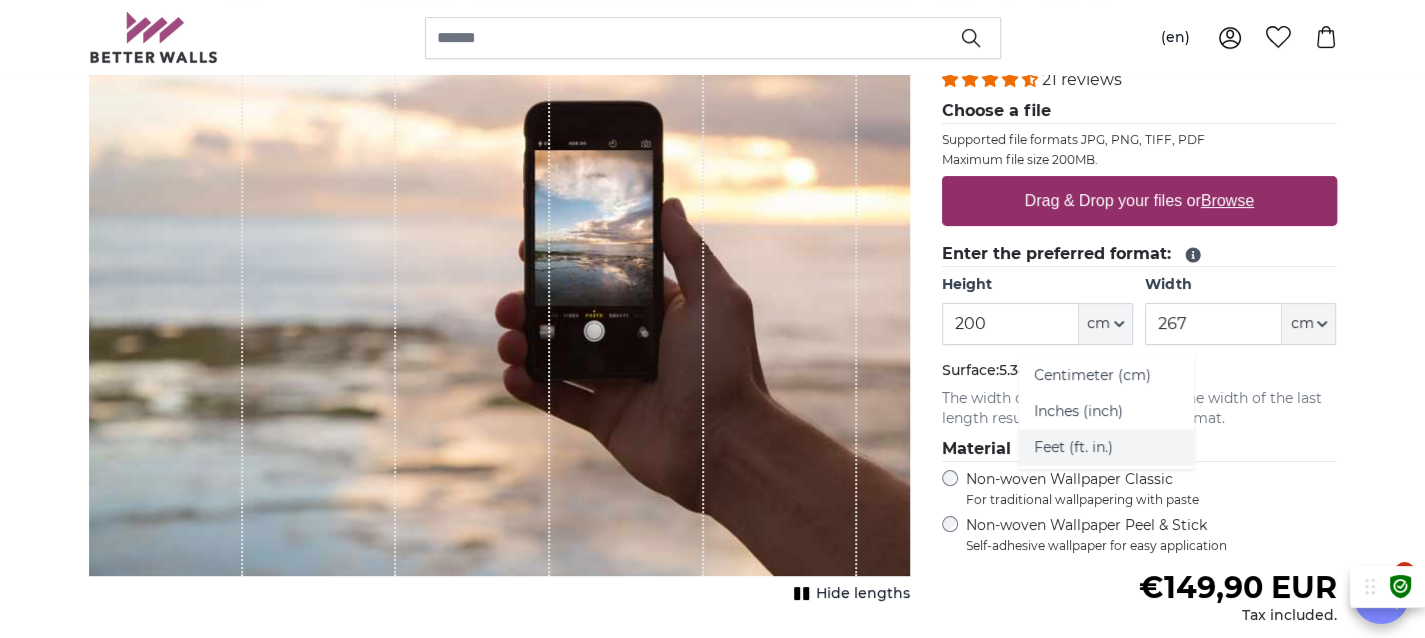 click on "Feet (ft. in.)" 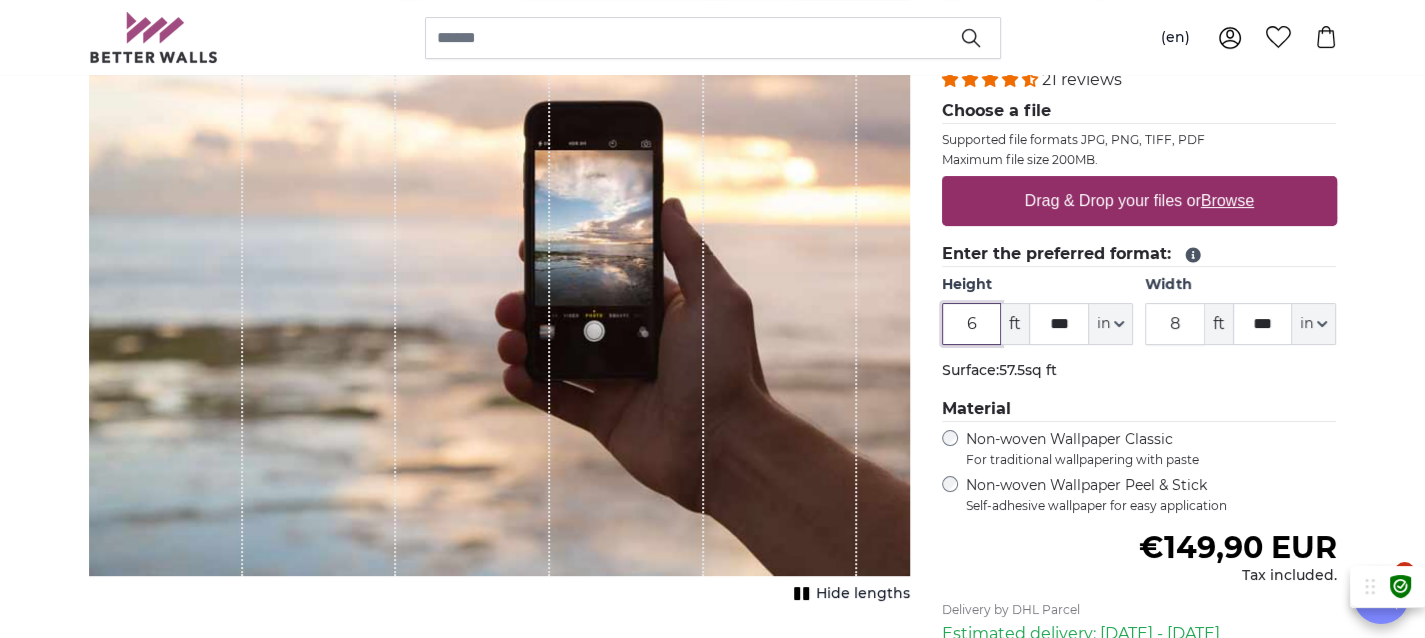 click on "6" at bounding box center [972, 324] 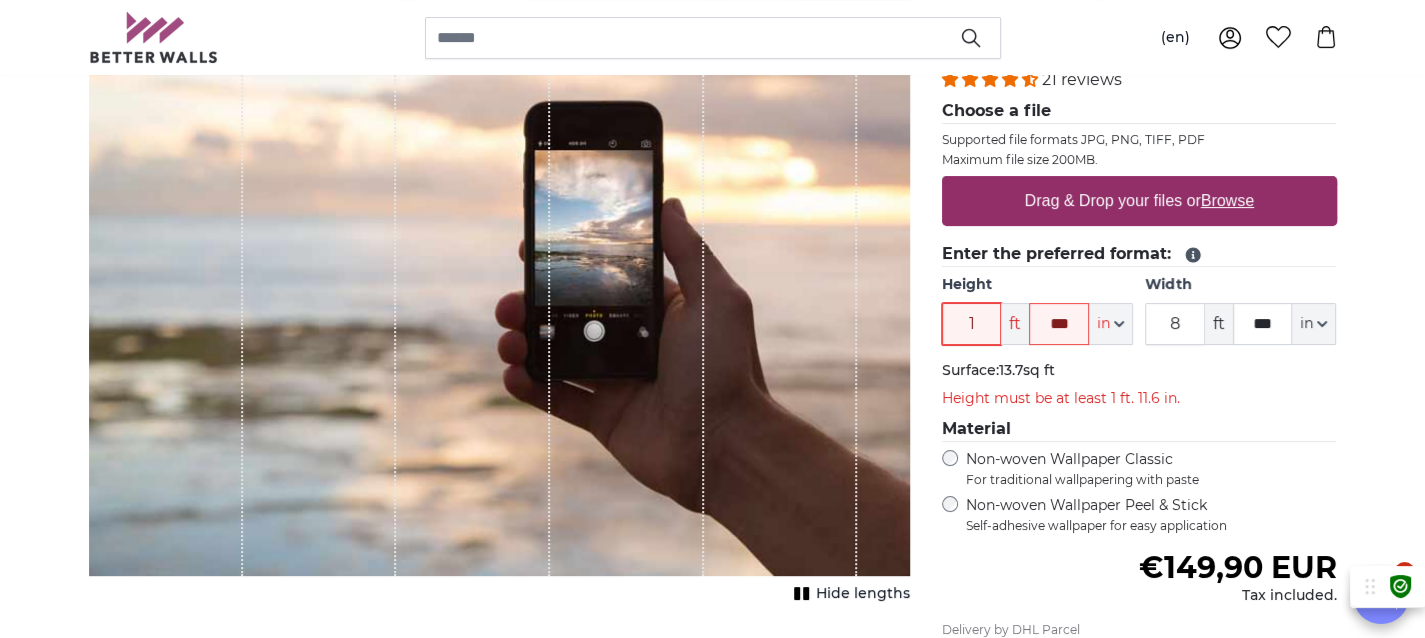 type on "1" 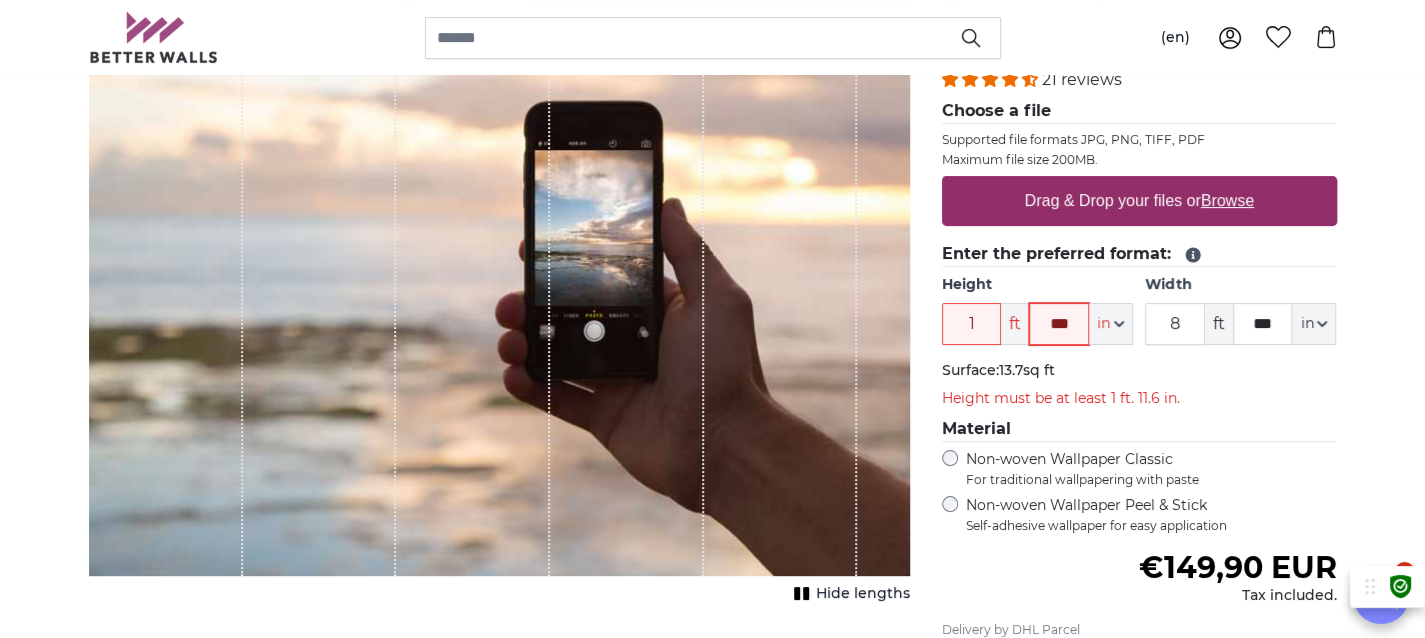 click on "***" 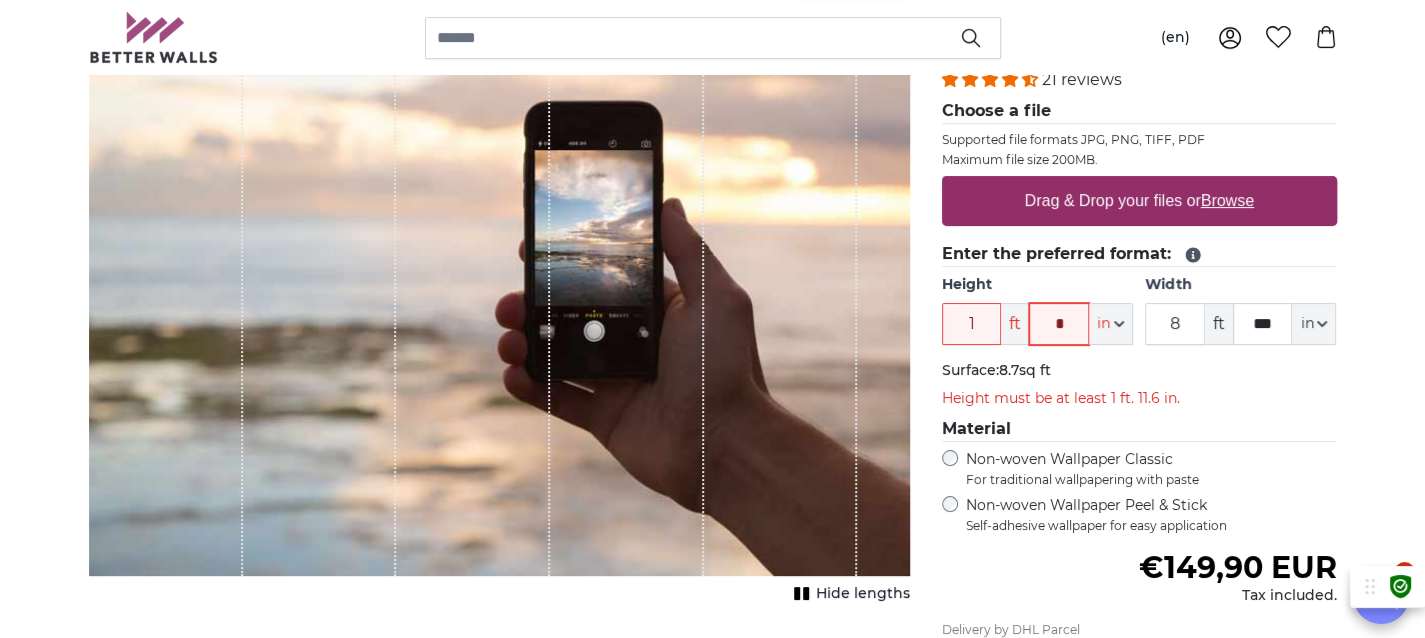 type on "*" 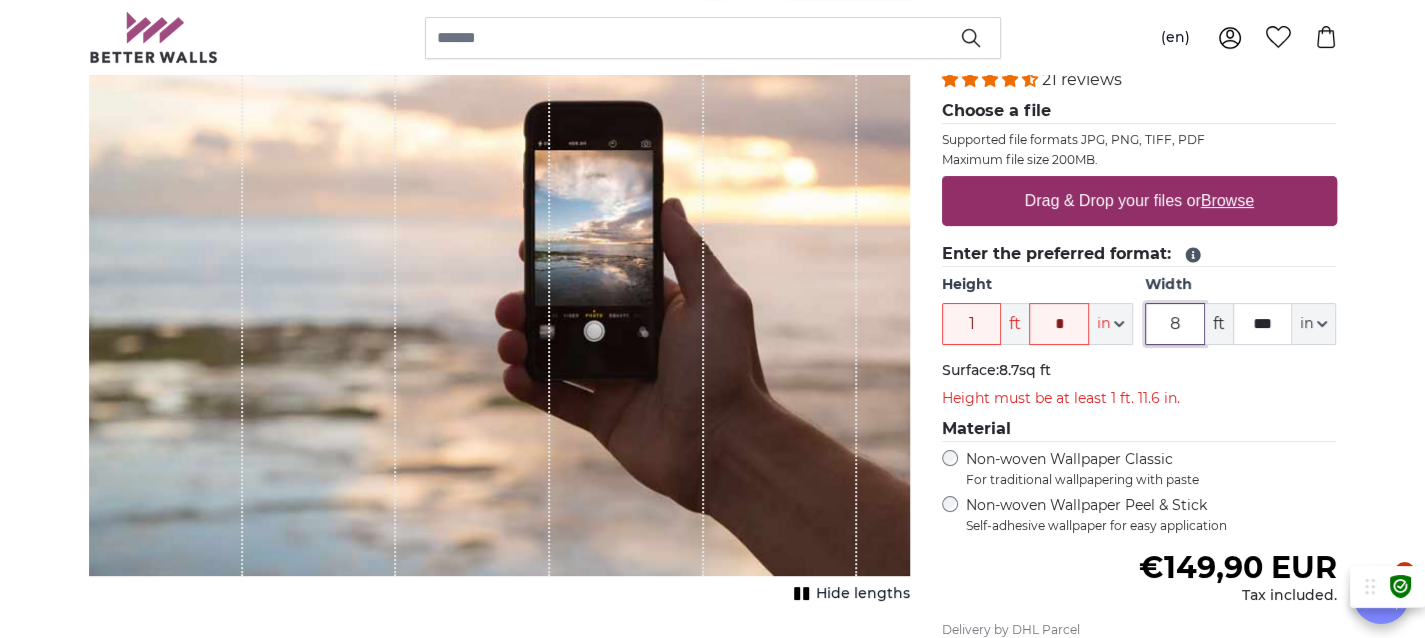 click on "8" at bounding box center (1175, 324) 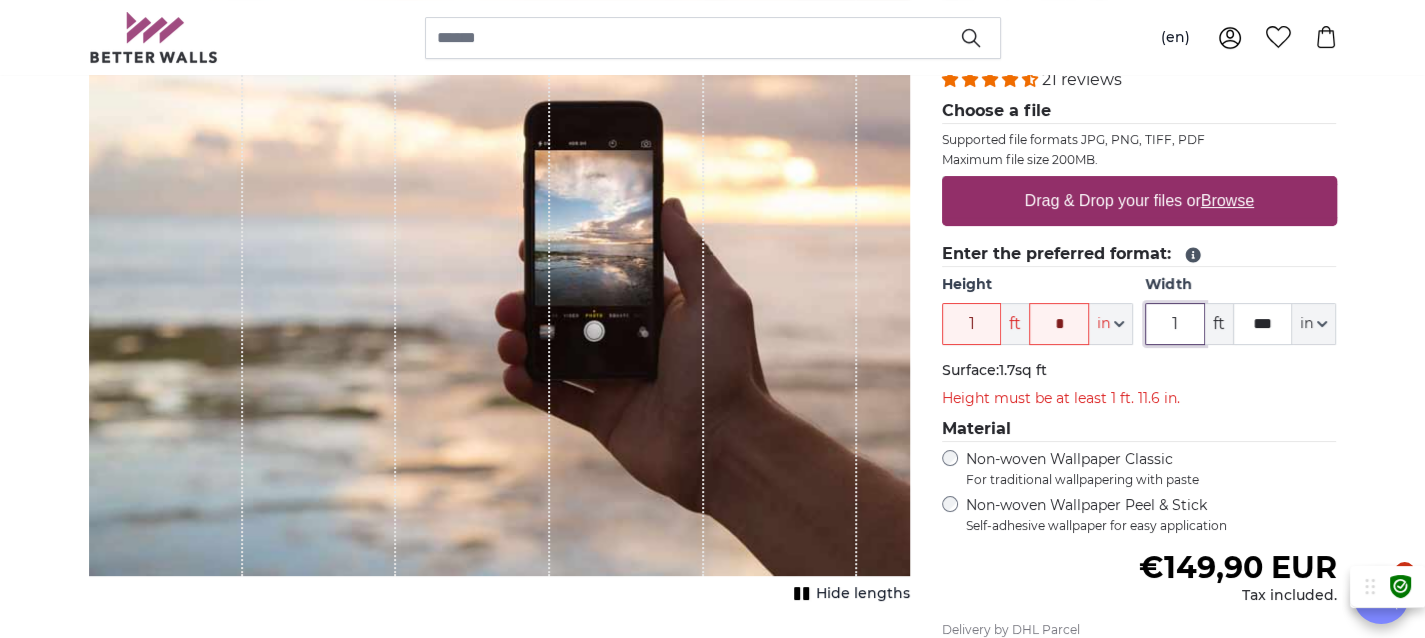 type on "1" 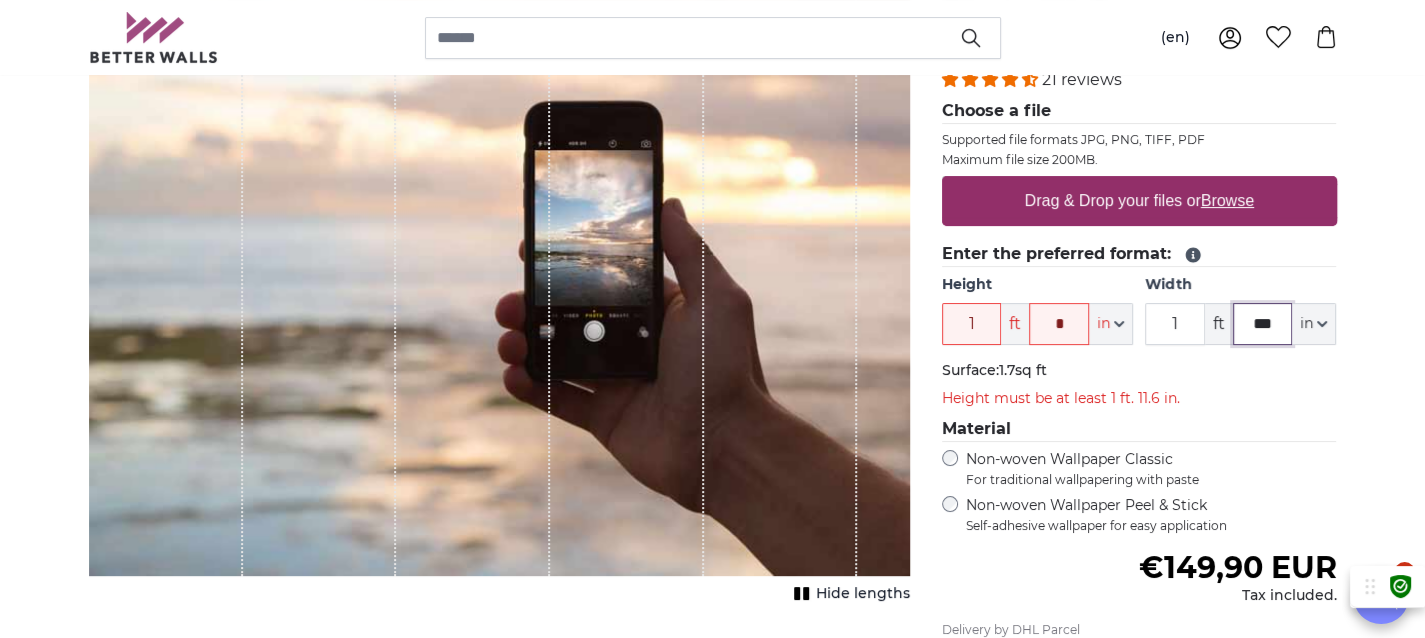 click on "***" 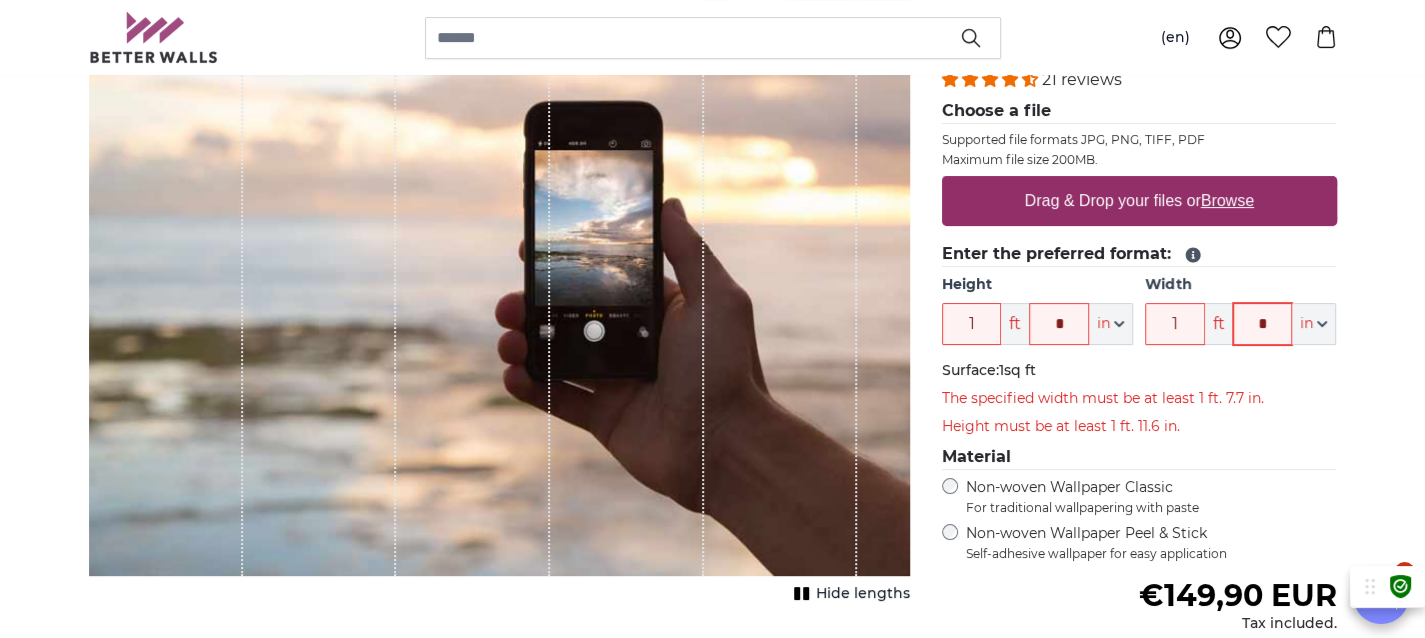 type on "*" 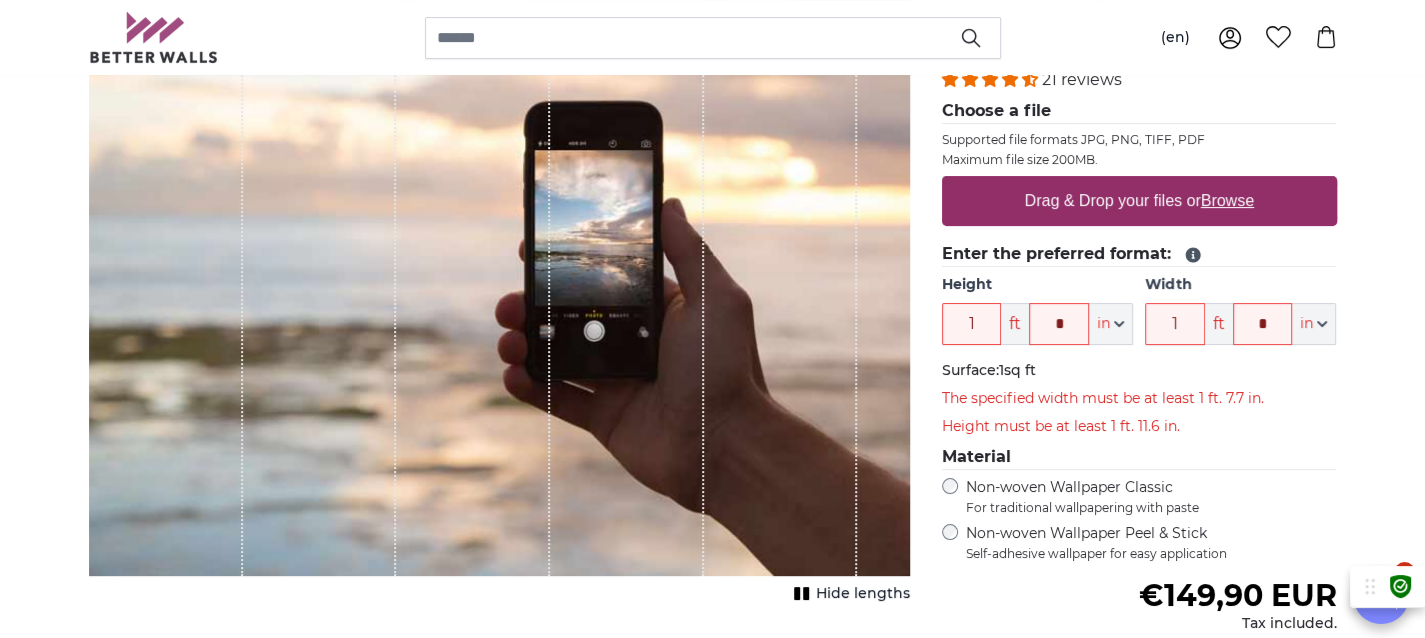 click on "The specified width must be at least 1 ft. 7.7 in. Height must be at least 1 ft. 11.6 in." 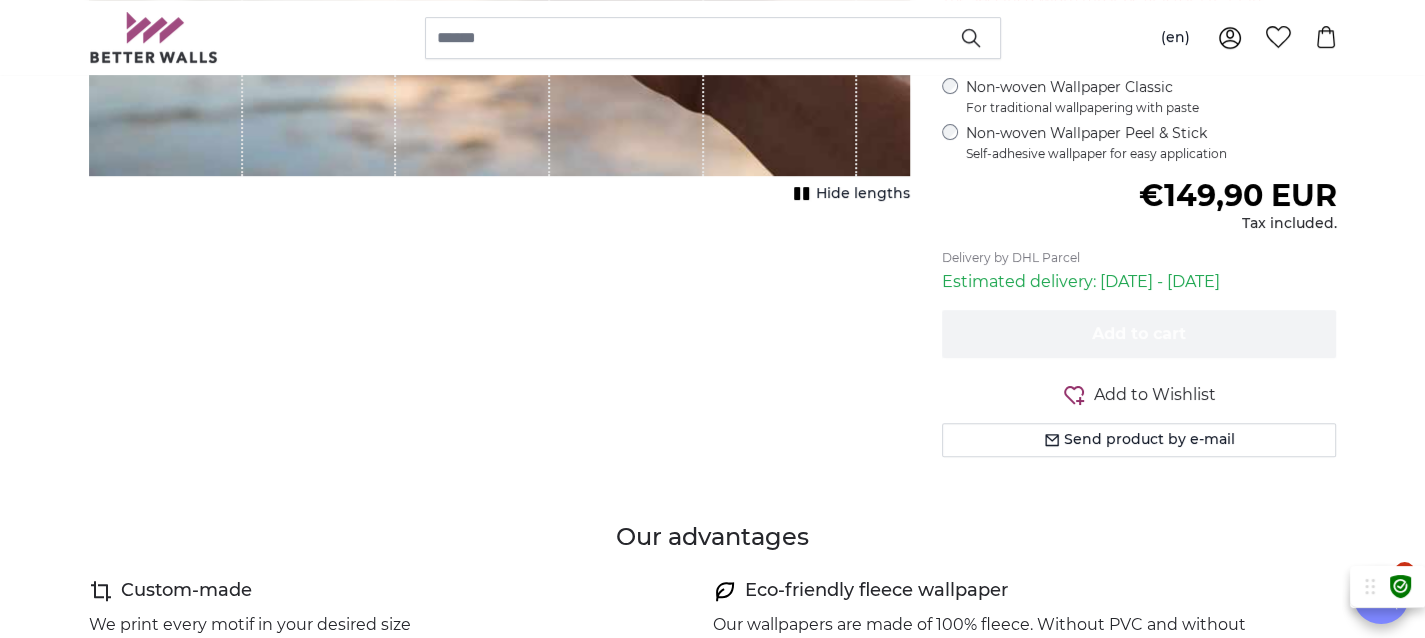 scroll, scrollTop: 300, scrollLeft: 0, axis: vertical 